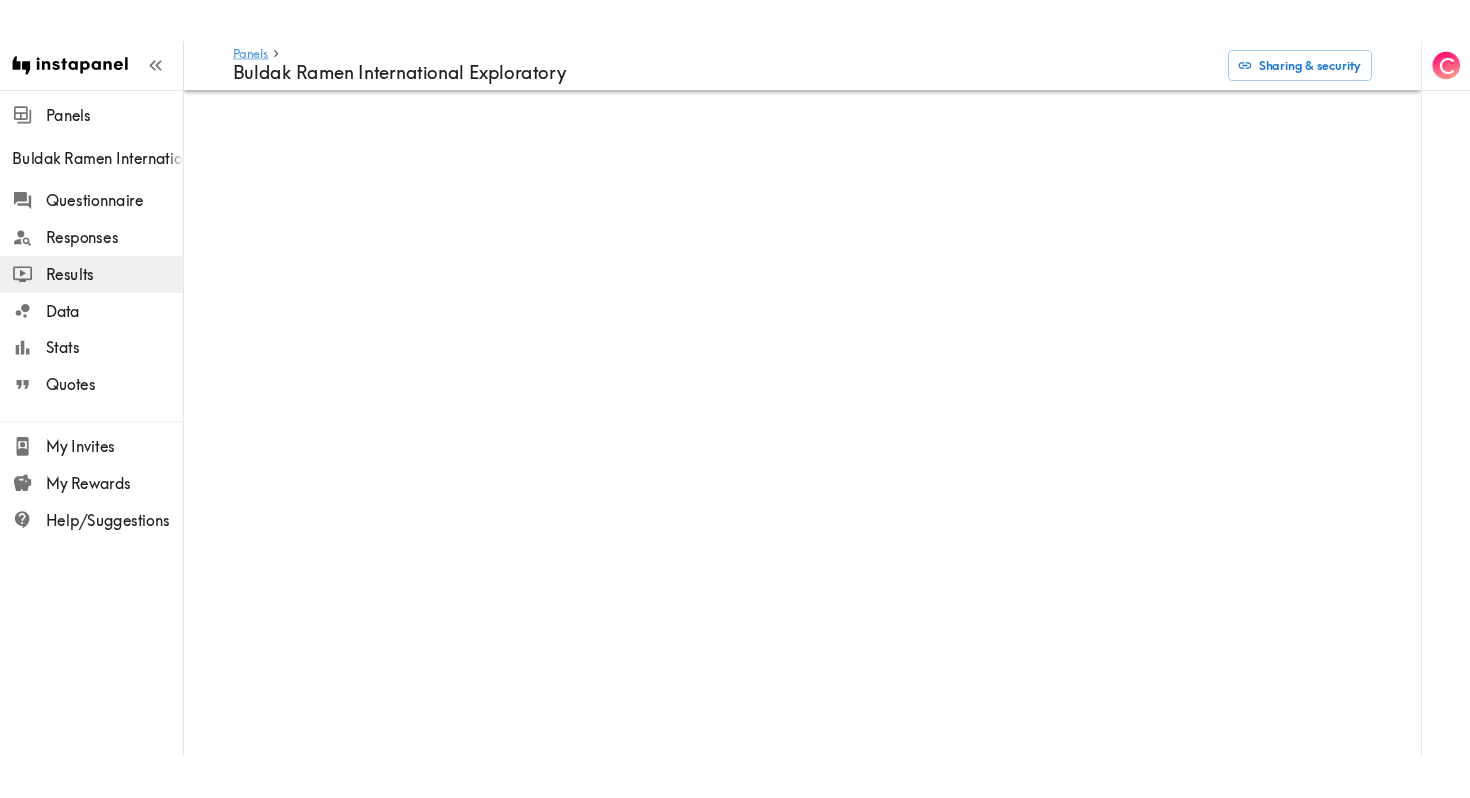scroll, scrollTop: 0, scrollLeft: 0, axis: both 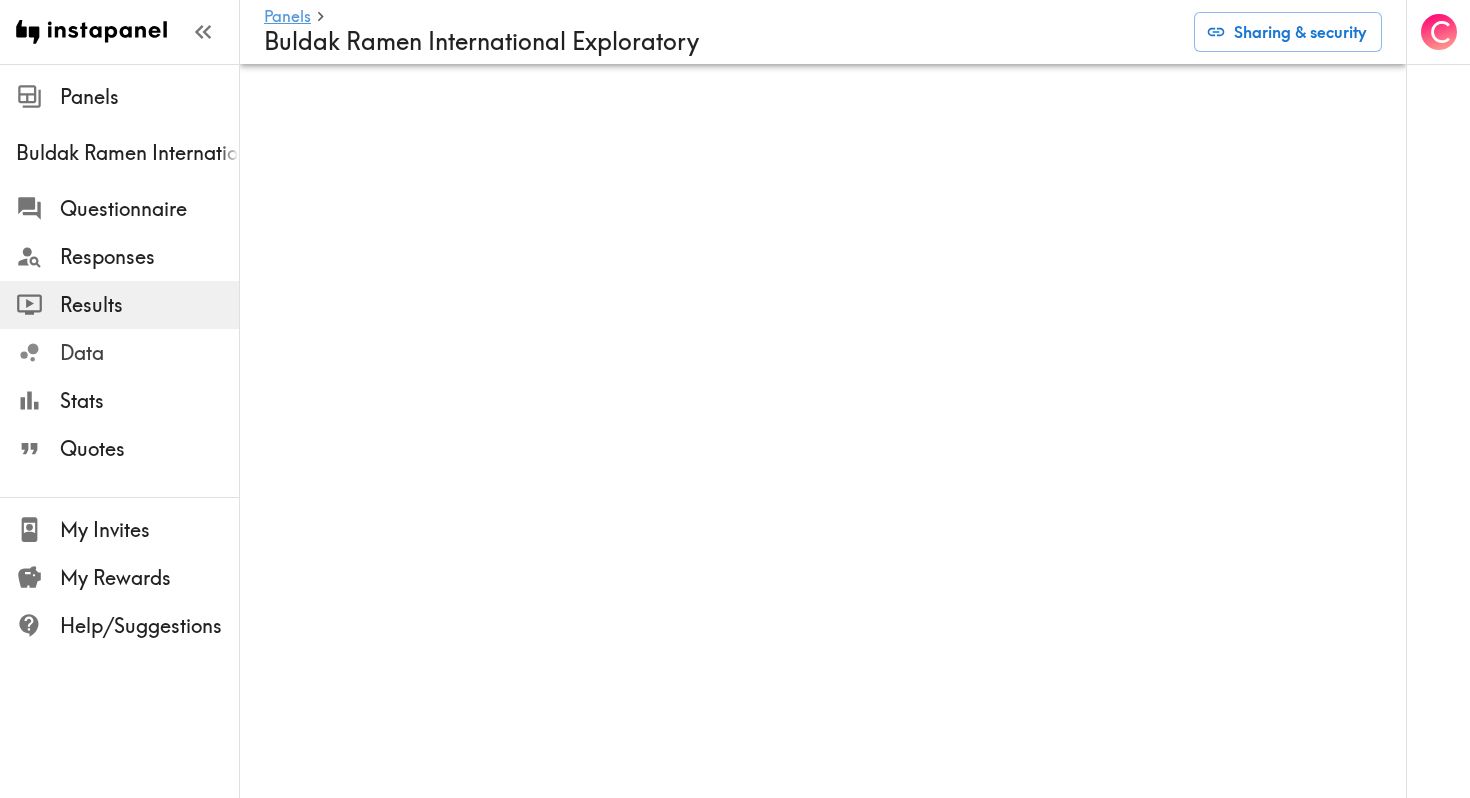 click on "Data" at bounding box center [119, 353] 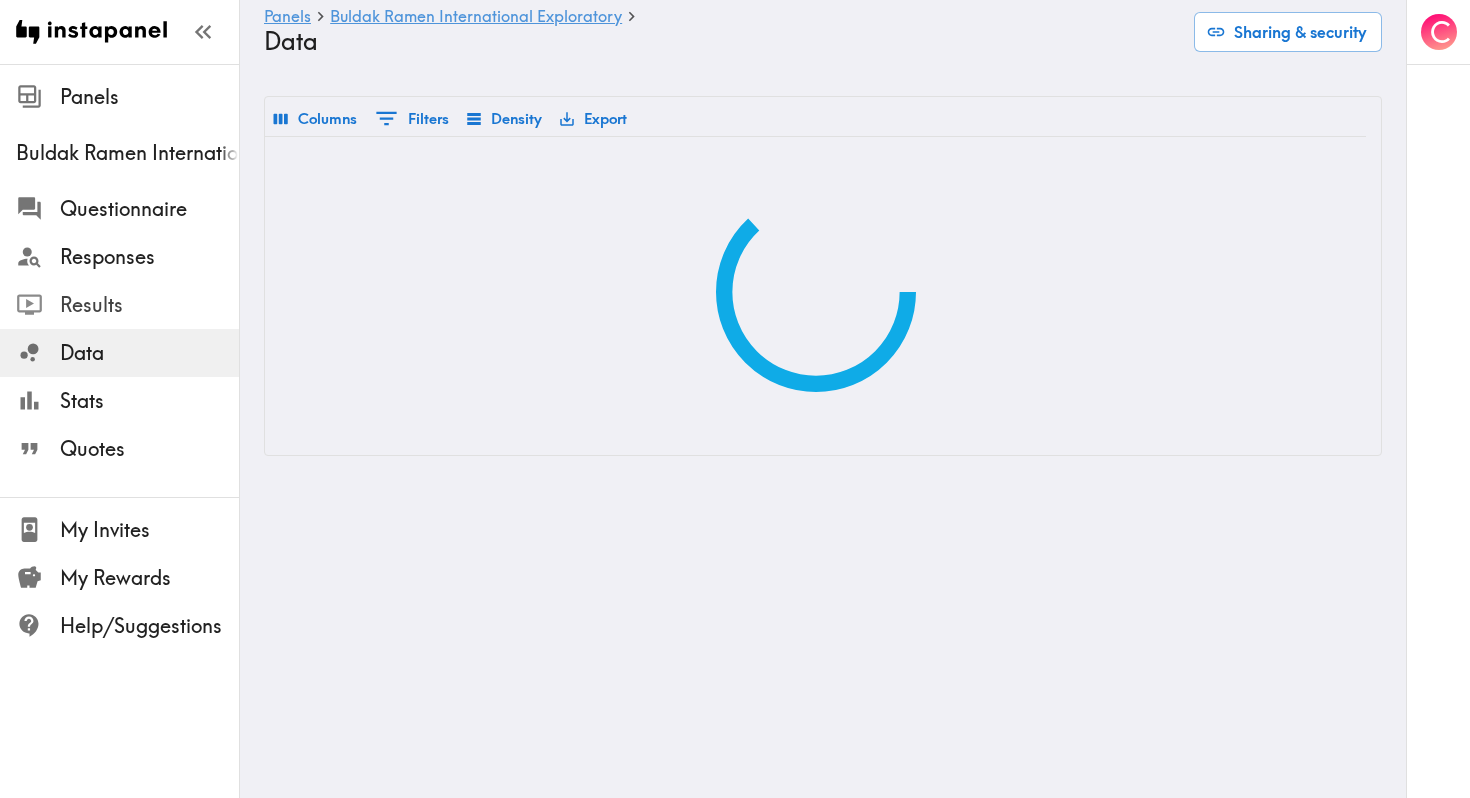 click on "Results" at bounding box center [149, 305] 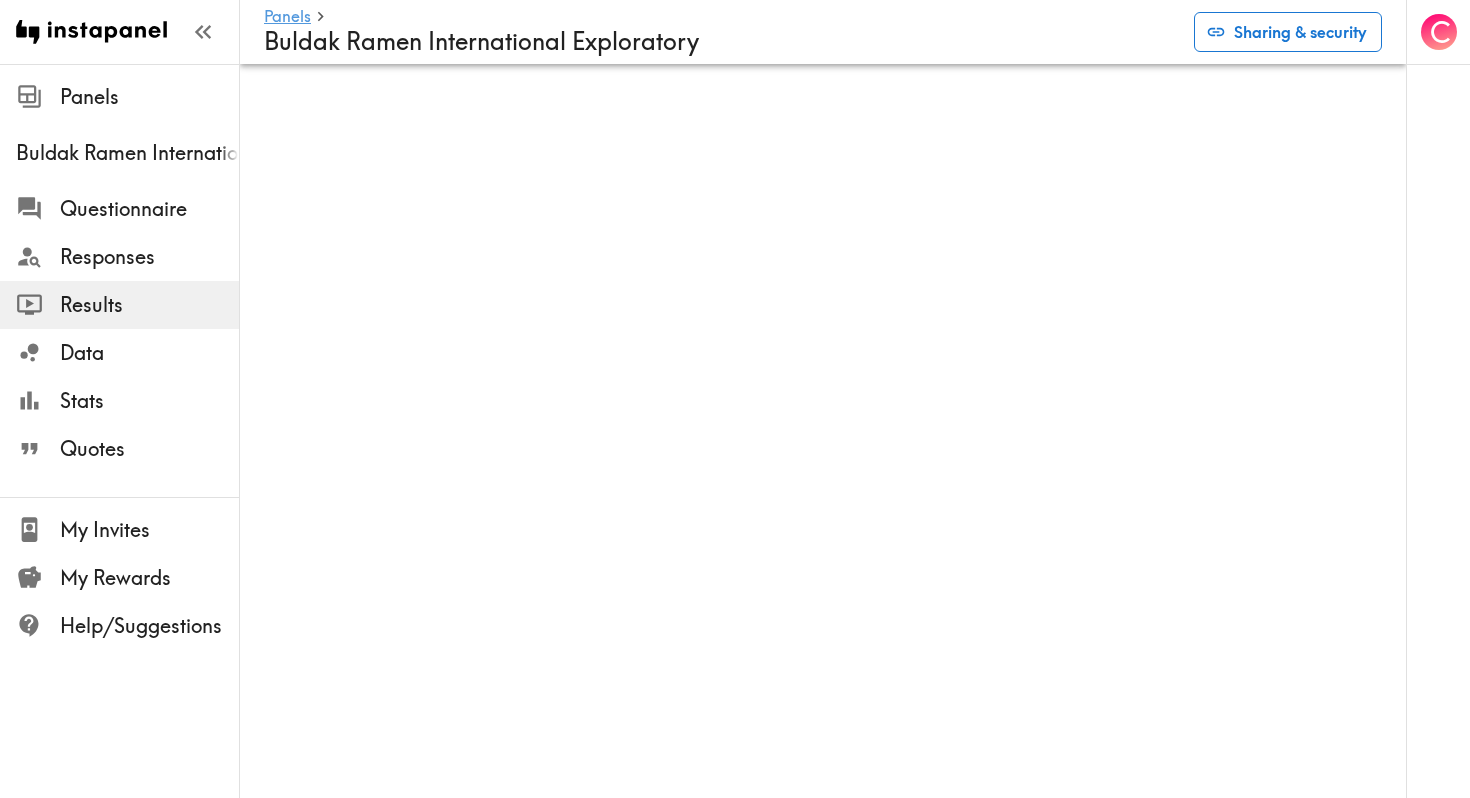 click on "Sharing & security" at bounding box center [1288, 32] 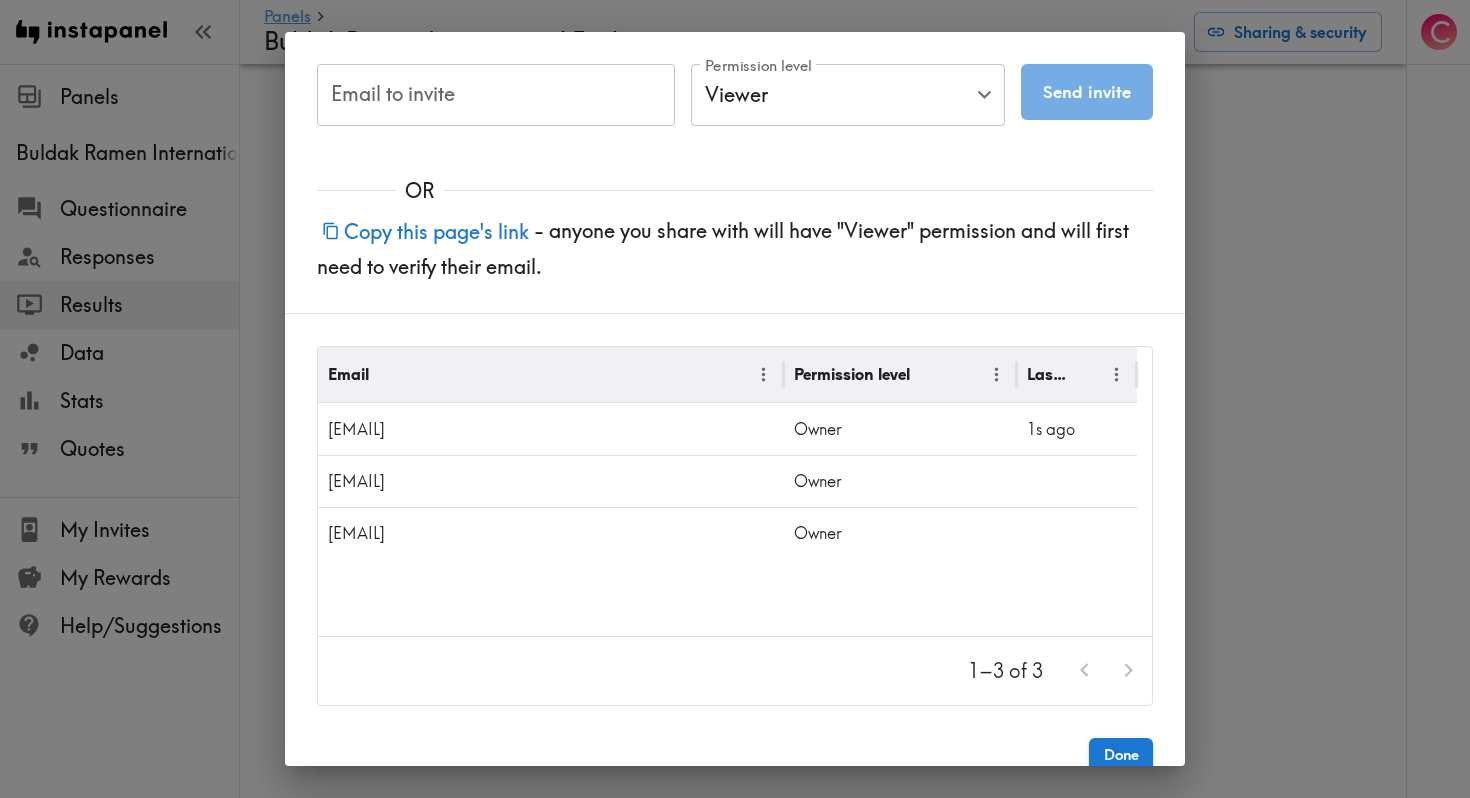 click on "Email to invite" at bounding box center (496, 95) 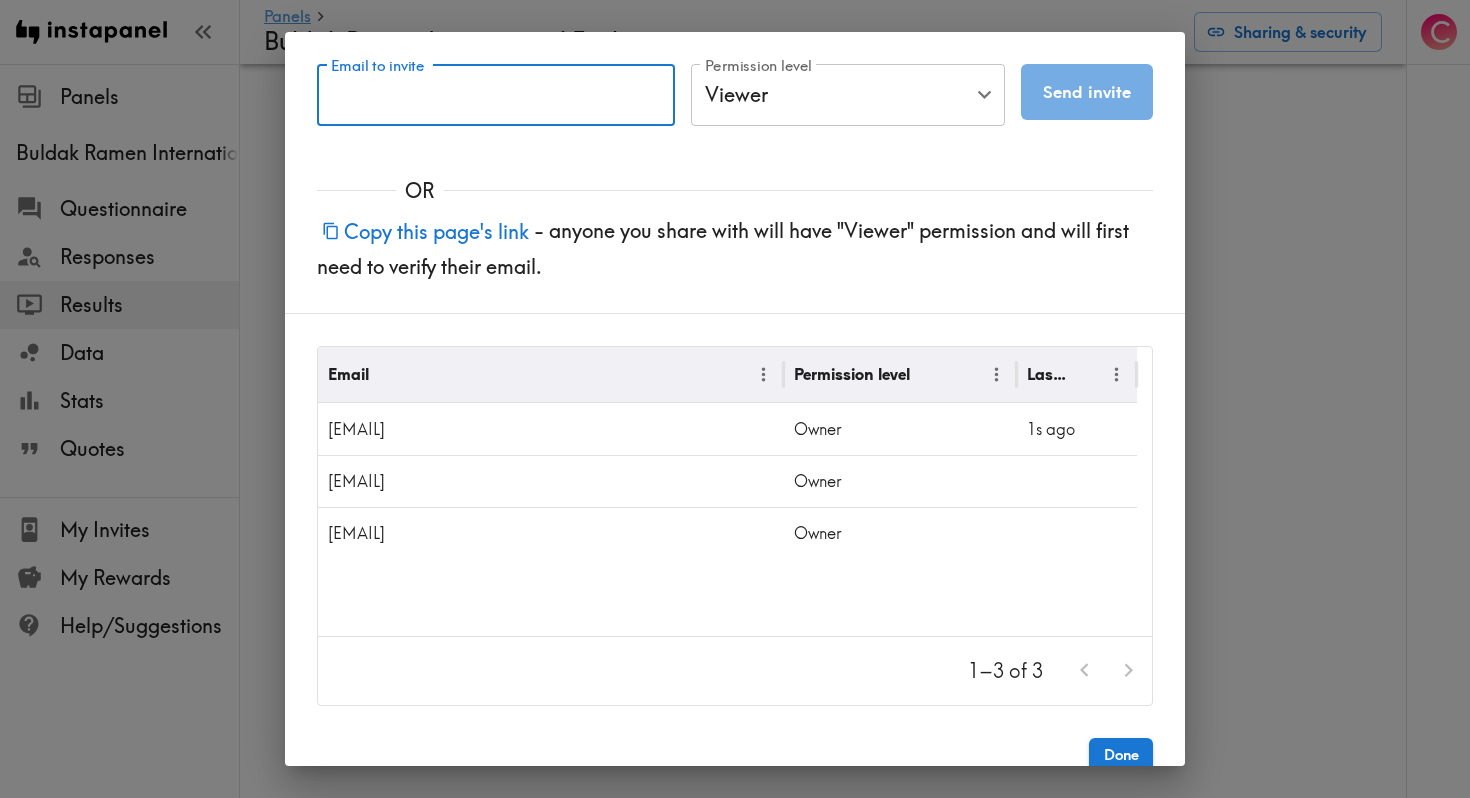paste on "[EMAIL]" 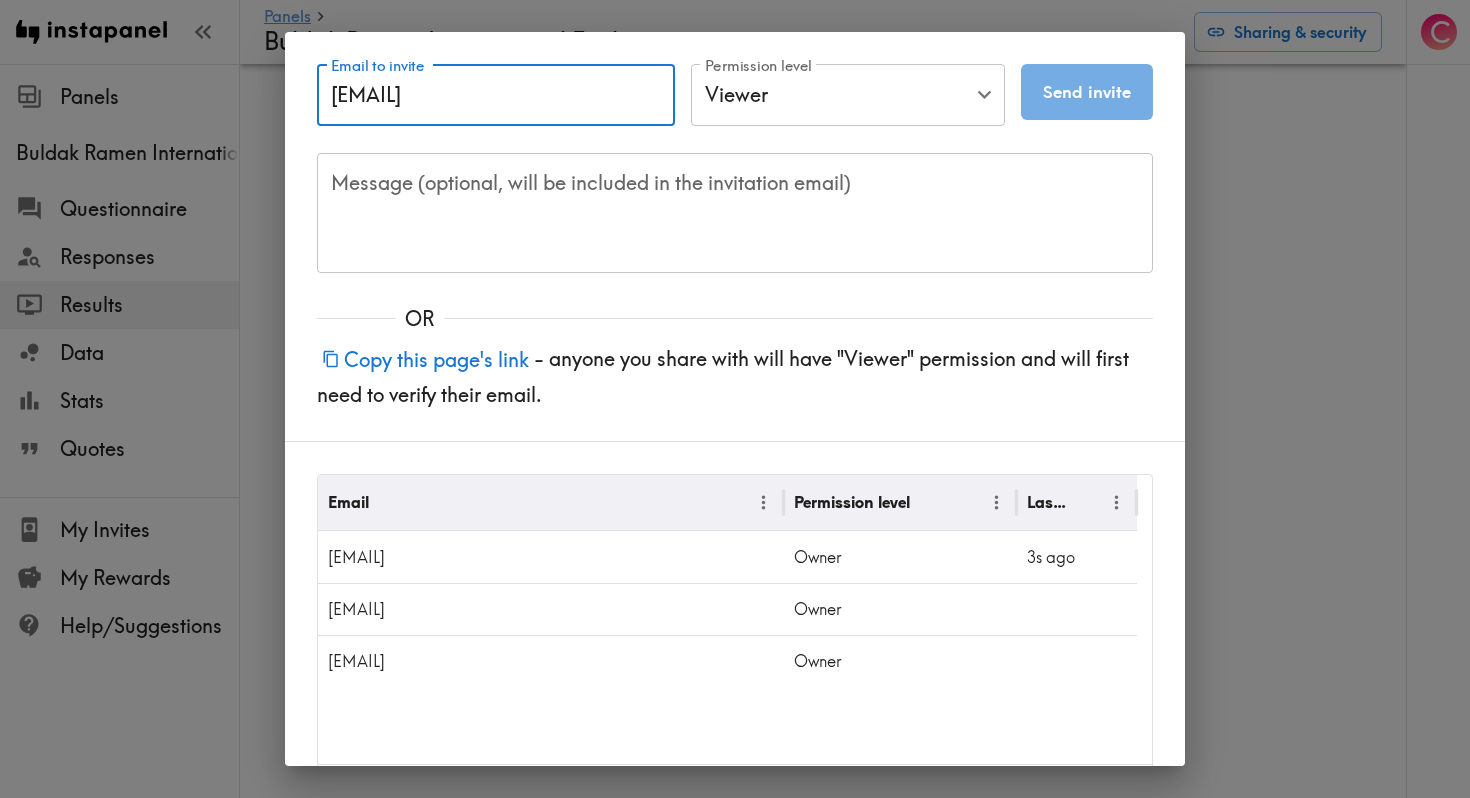 type on "[EMAIL]" 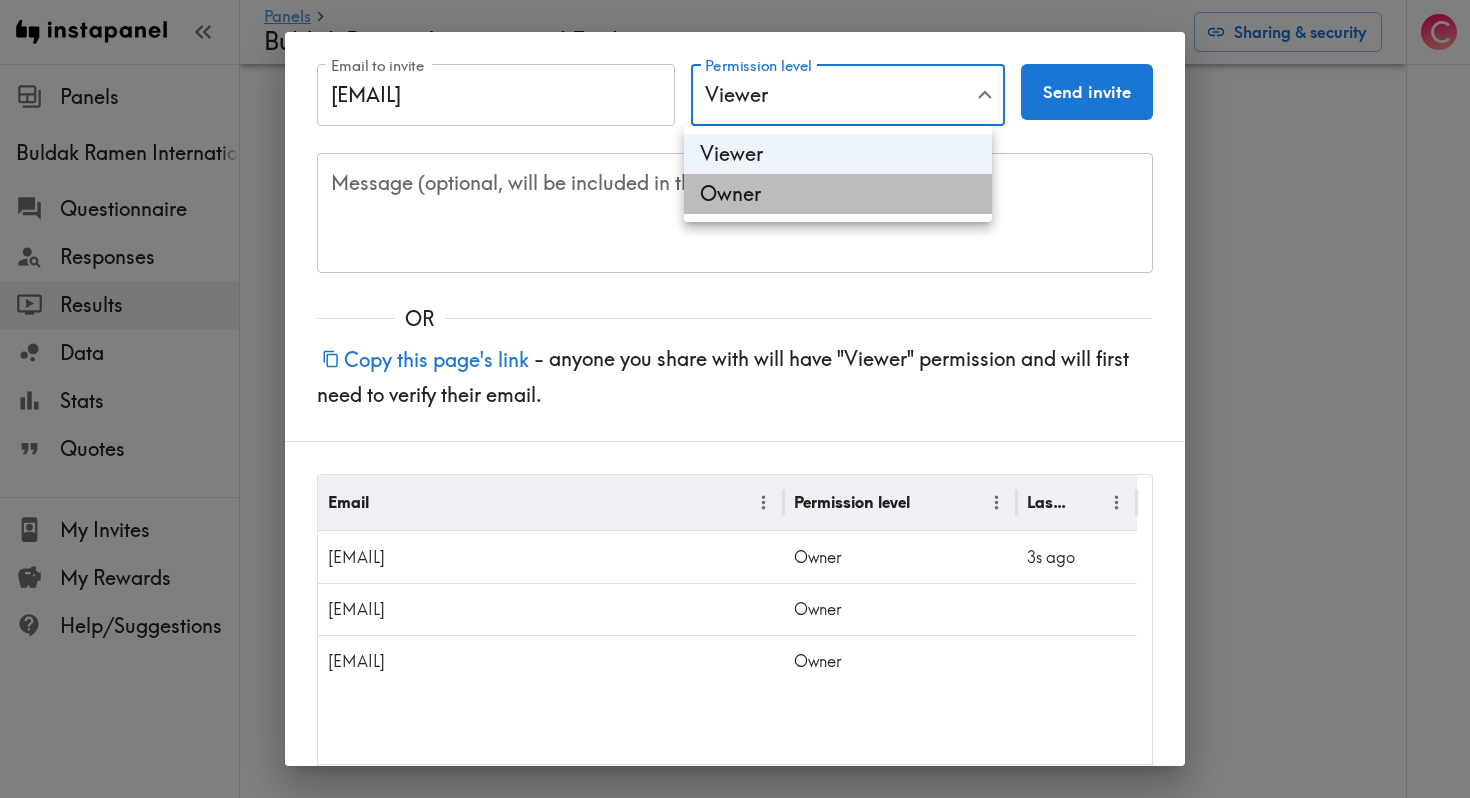 click on "Owner" at bounding box center (838, 194) 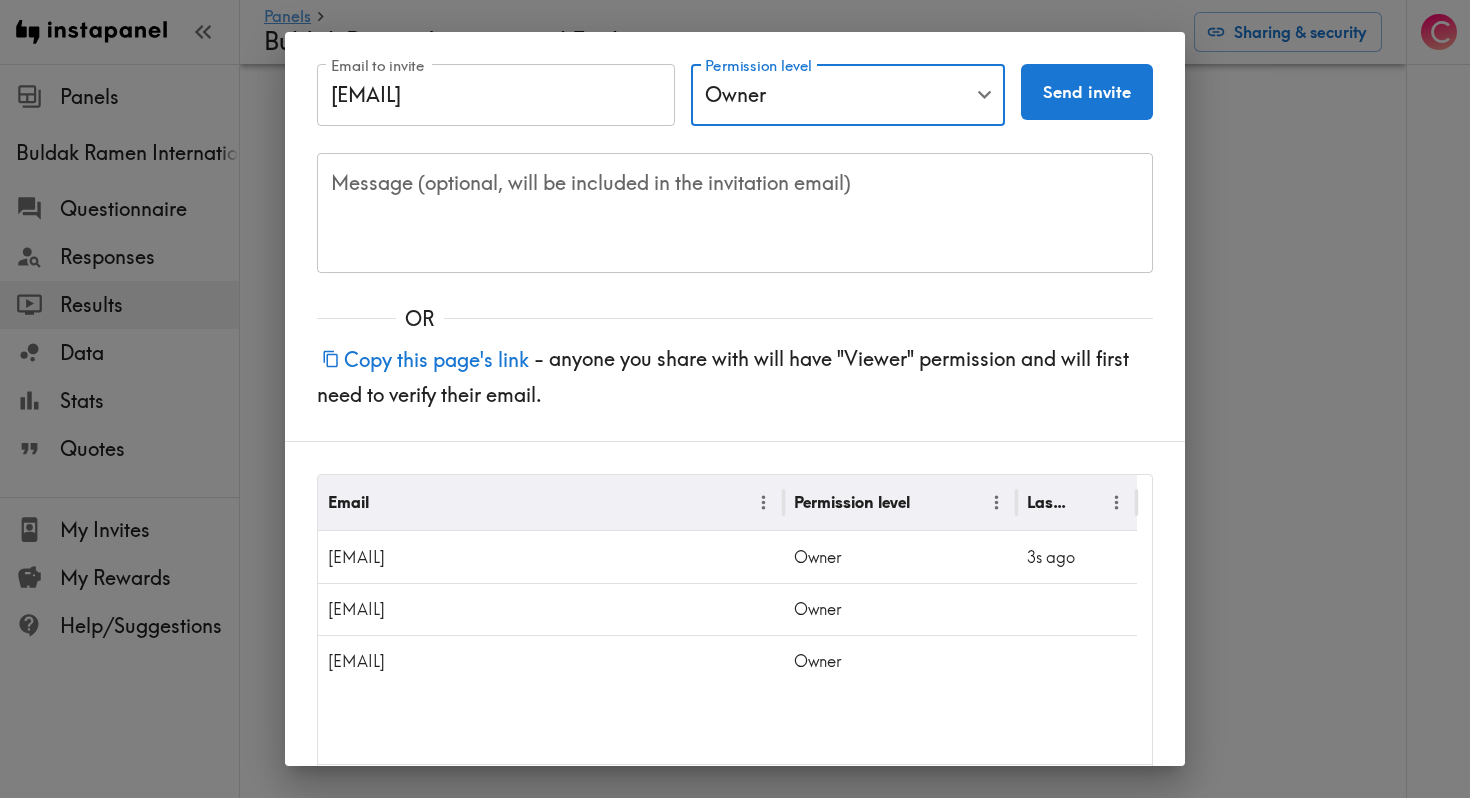 click on "Send invite" at bounding box center [1087, 92] 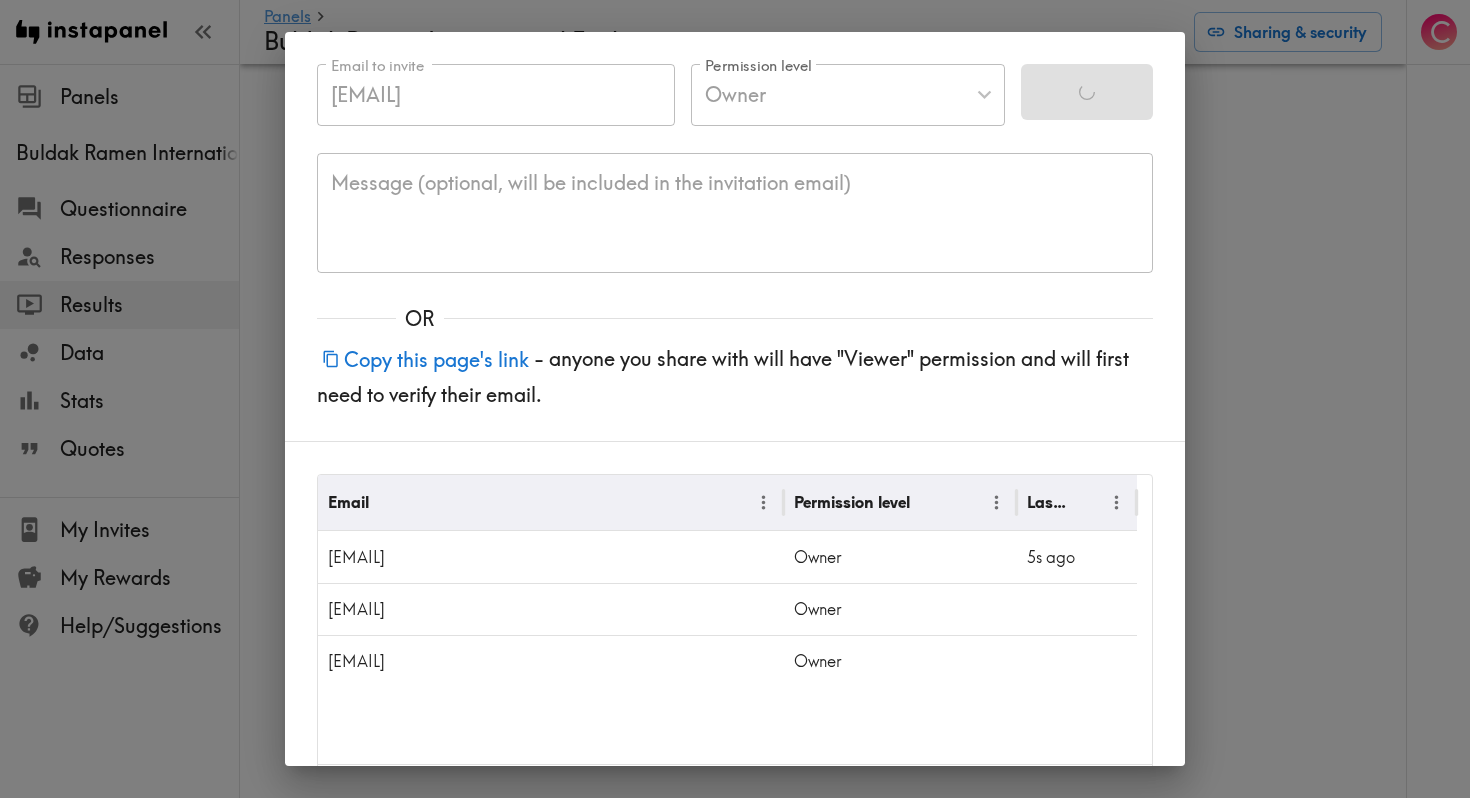 type 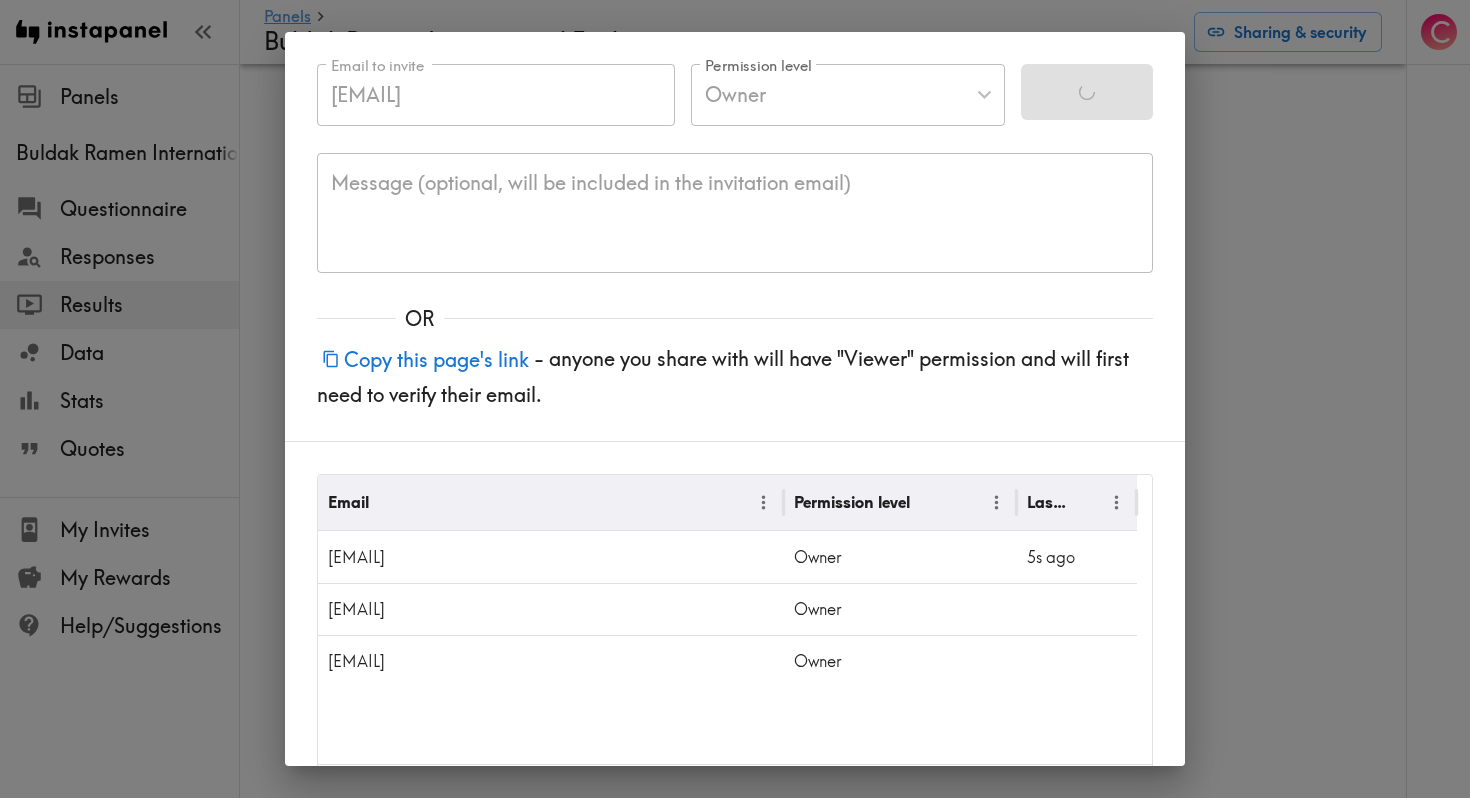 type on "Viewer" 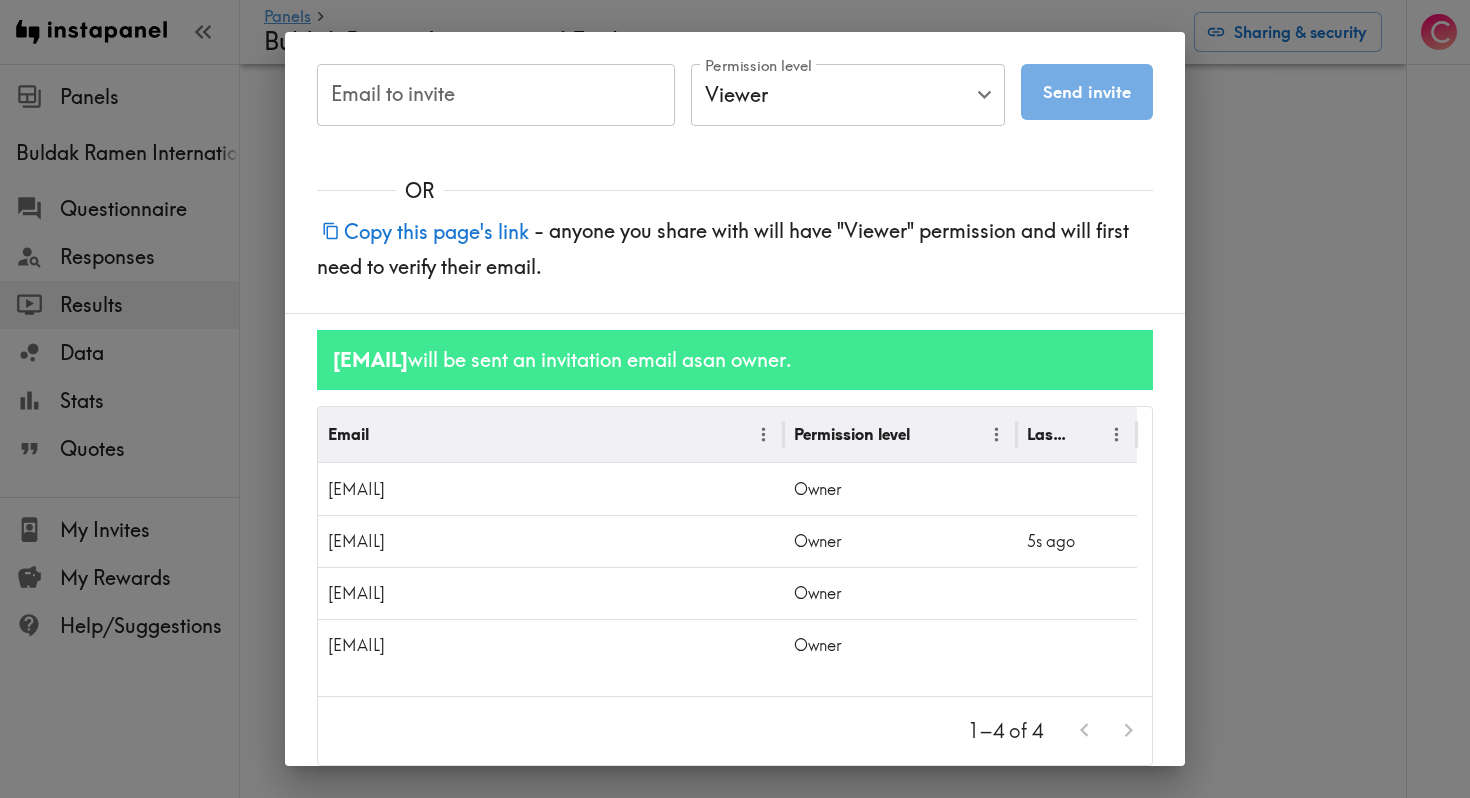 click on "Instapanel -  Panels  -  Buldak Ramen International Exploratory Panels Buldak Ramen International Exploratory Questionnaire Responses Results Data Stats Quotes My Invites My Rewards Help/Suggestions C Panels   Buldak Ramen International Exploratory Sharing & security Instapanel - Panels - Buldak Ramen International Exploratory - Data Email to invite [EMAIL] Email to invite Permission level Viewer Viewer Permission level Send invite Message (optional, will be included in the invitation email) x Message (optional, will be included in the invitation email) OR Copy this page's link  - anyone you share with will have "Viewer" permission and will first need to verify their email. Email Permission level Last Viewed [EMAIL] Owner 3s ago [EMAIL] Owner [EMAIL] Owner 1–3 of 3 Done" at bounding box center (735, 399) 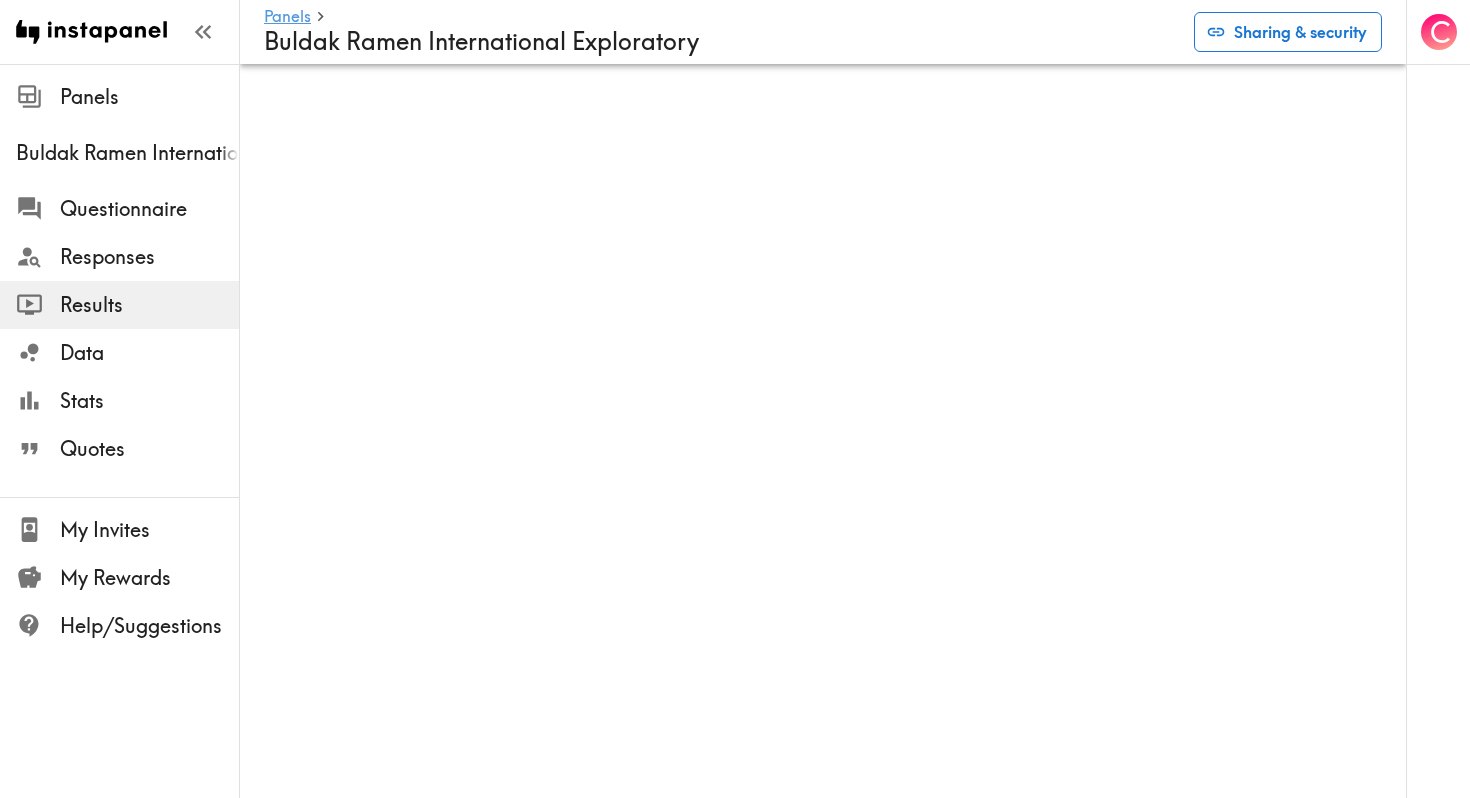 click on "Sharing & security" at bounding box center (1288, 32) 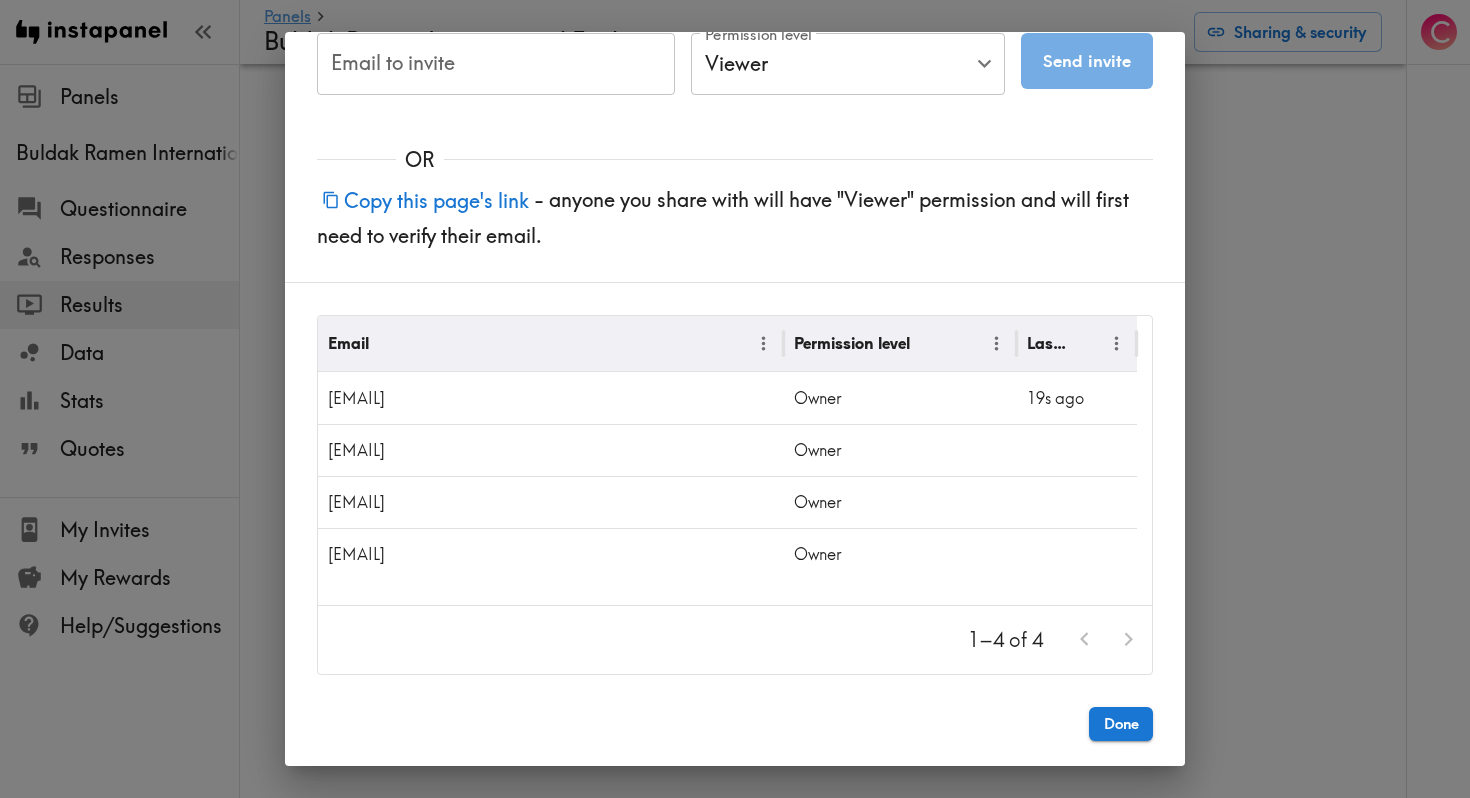 scroll, scrollTop: 0, scrollLeft: 0, axis: both 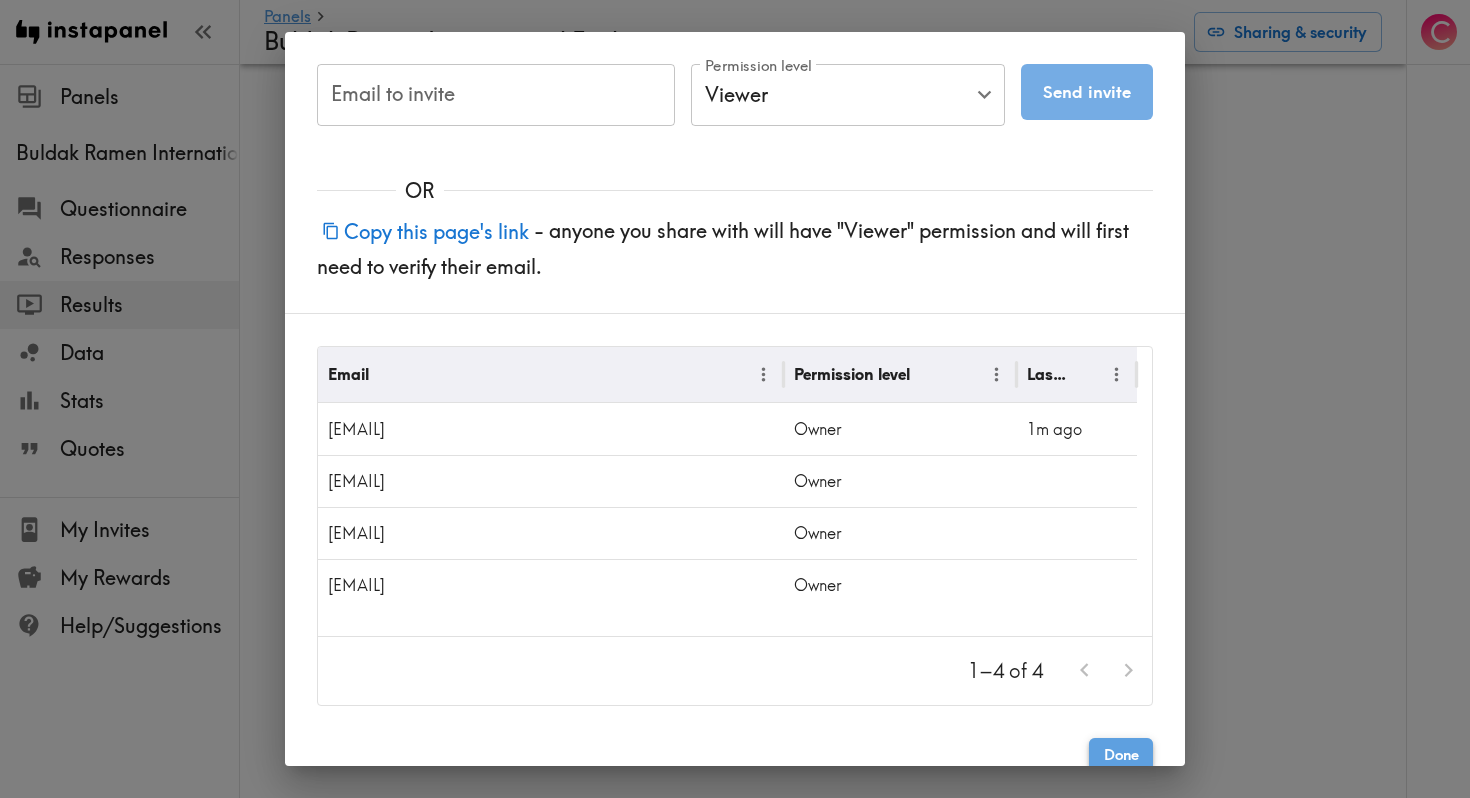 click on "Done" at bounding box center [1121, 755] 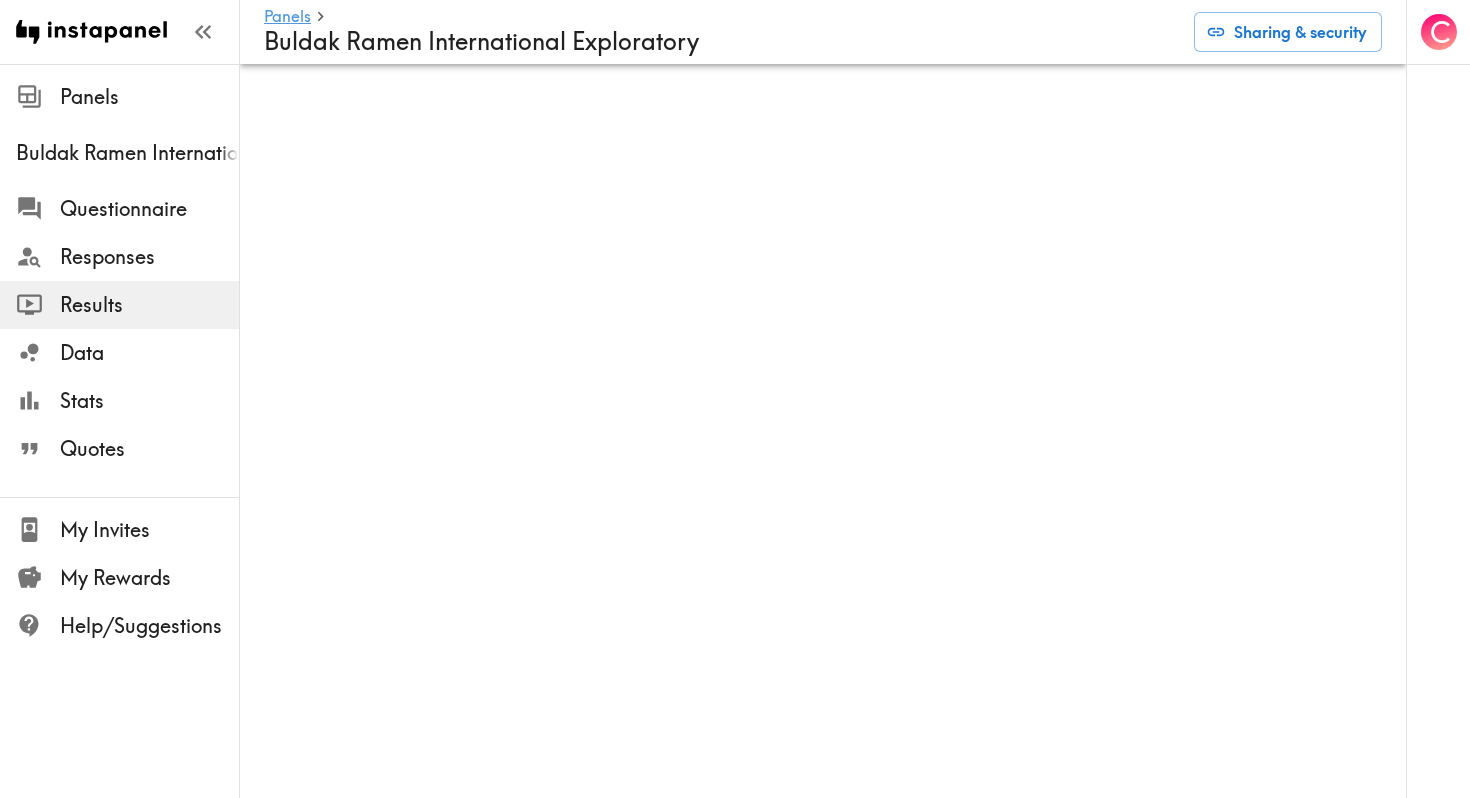 click on "Results" at bounding box center (149, 305) 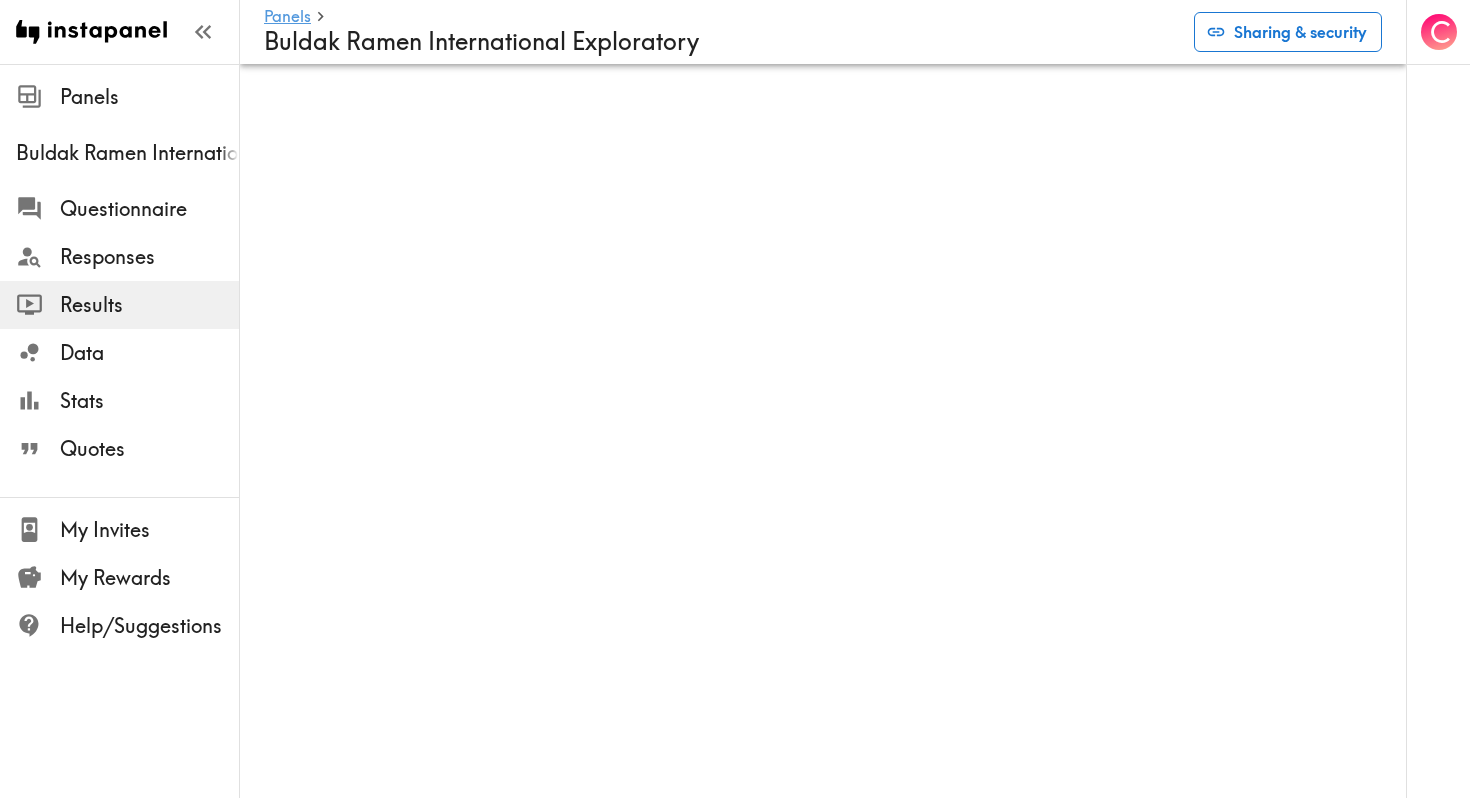 click on "Sharing & security" at bounding box center [1288, 32] 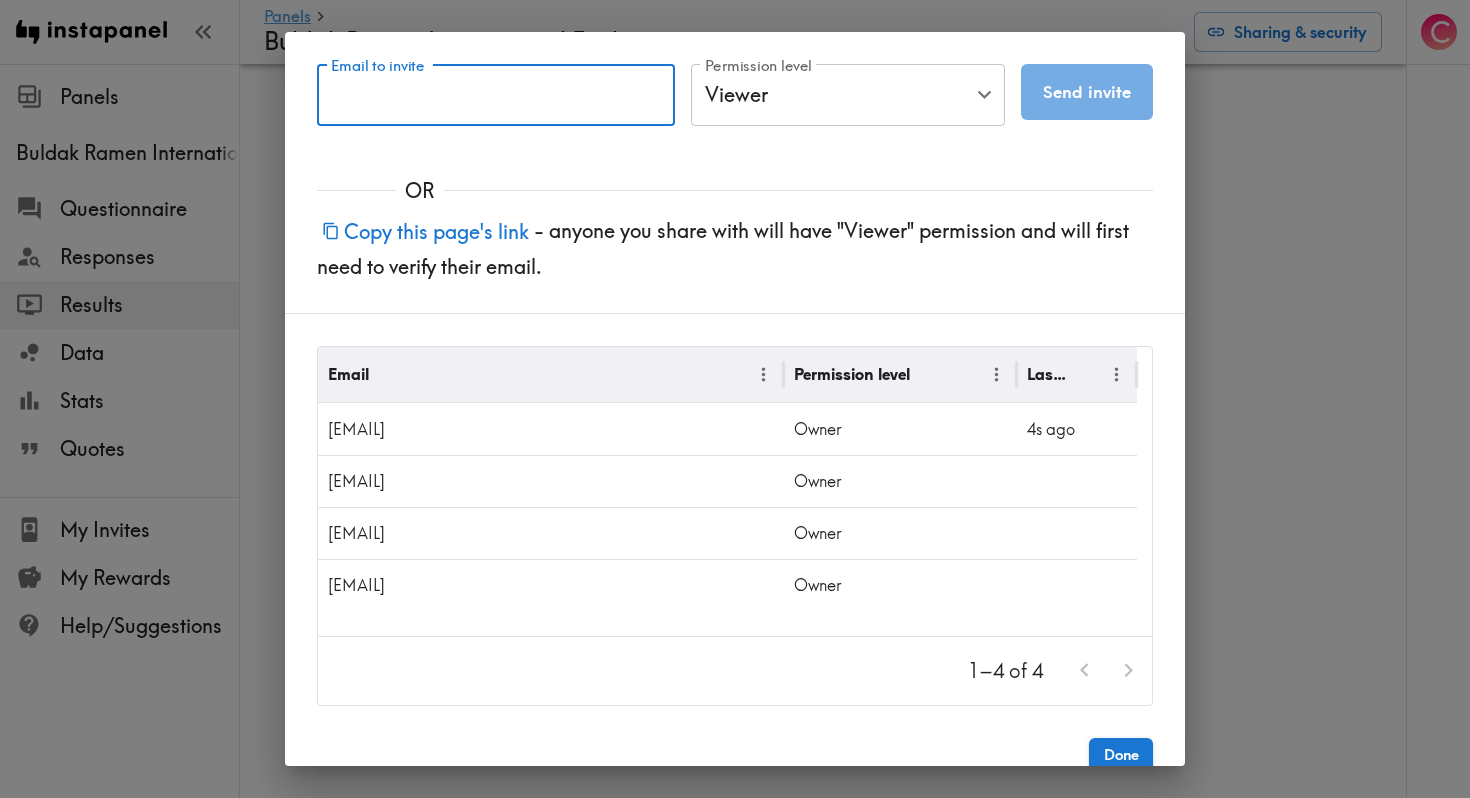 click on "Email to invite" at bounding box center [496, 95] 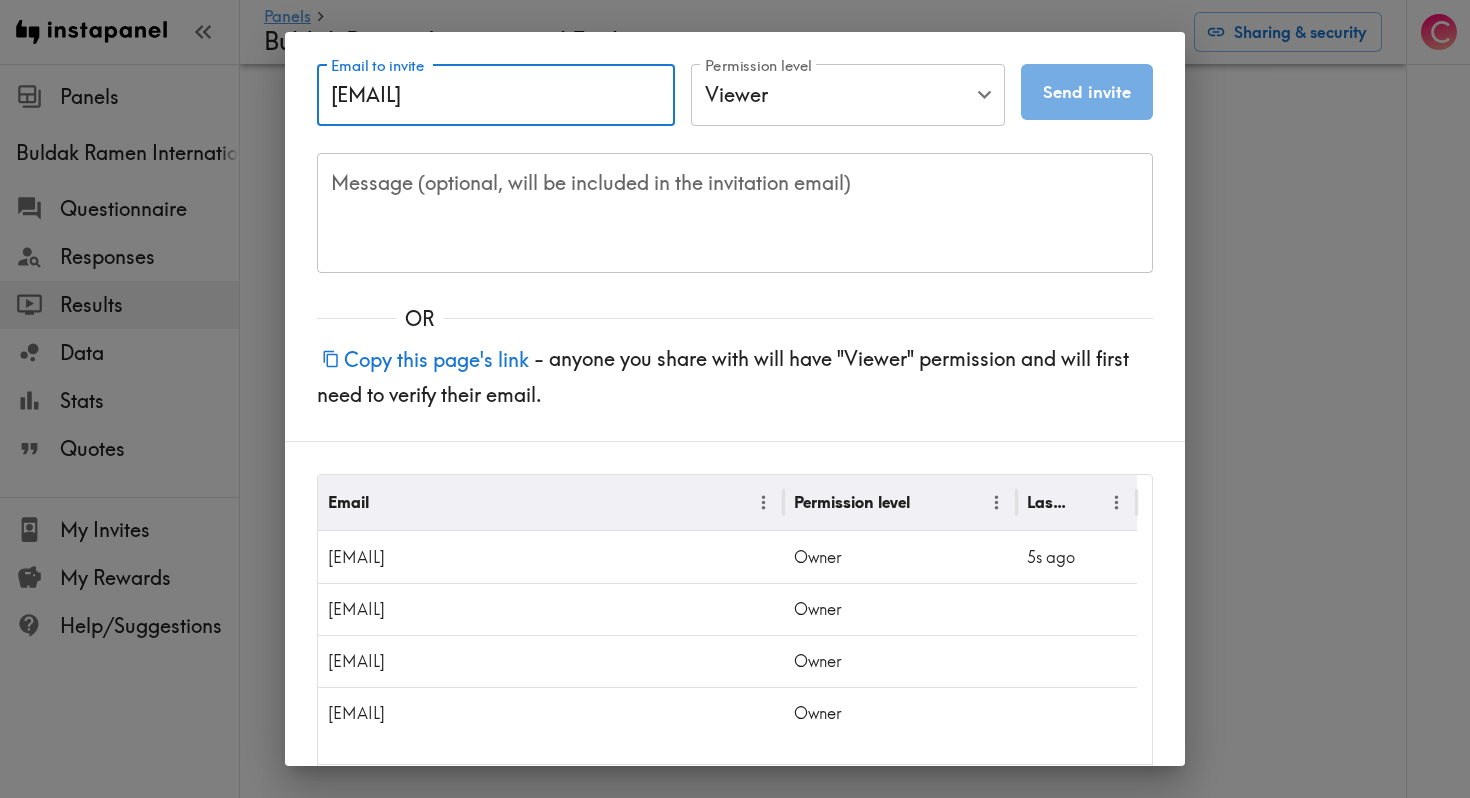type on "[EMAIL]" 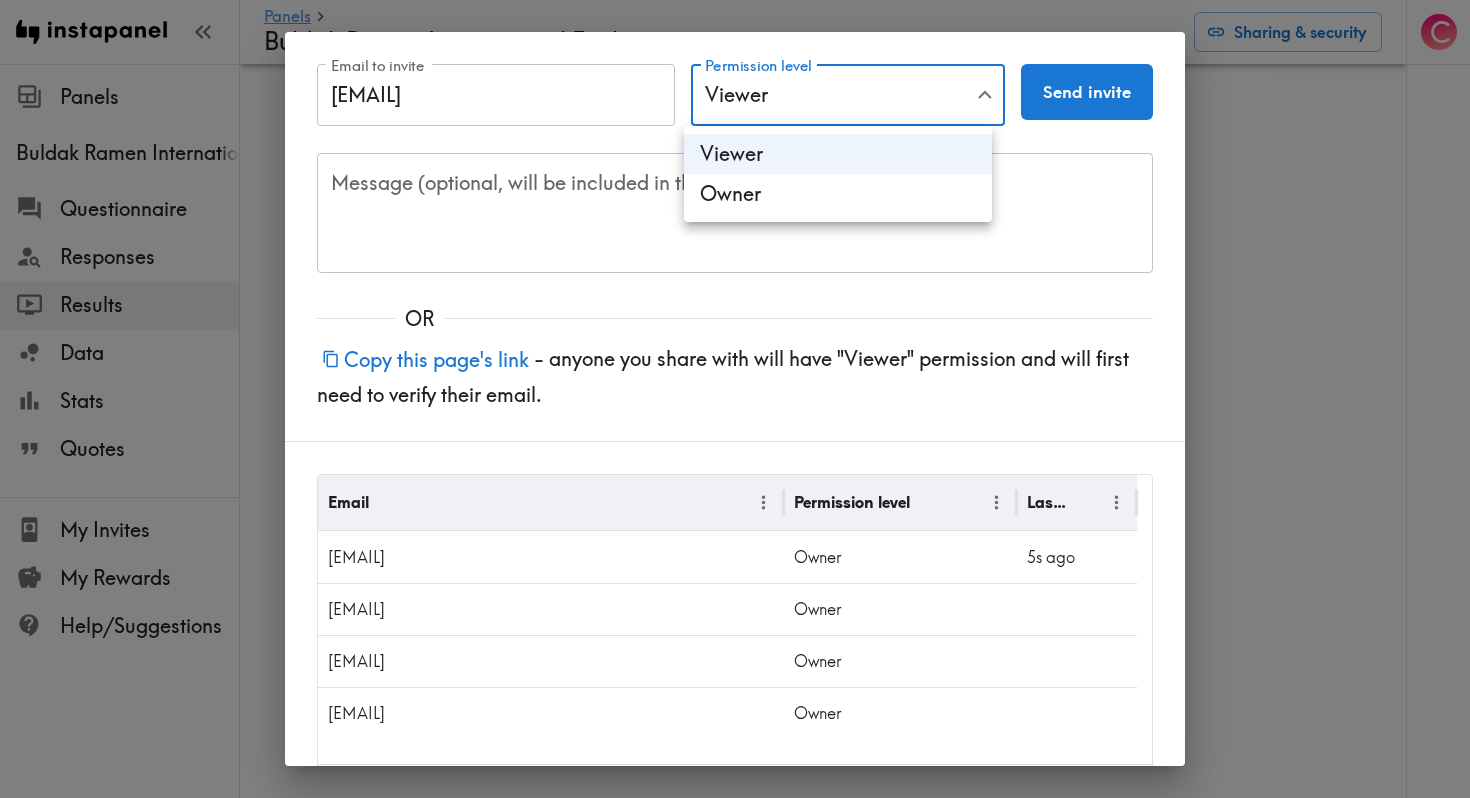 click on "Owner" at bounding box center (838, 194) 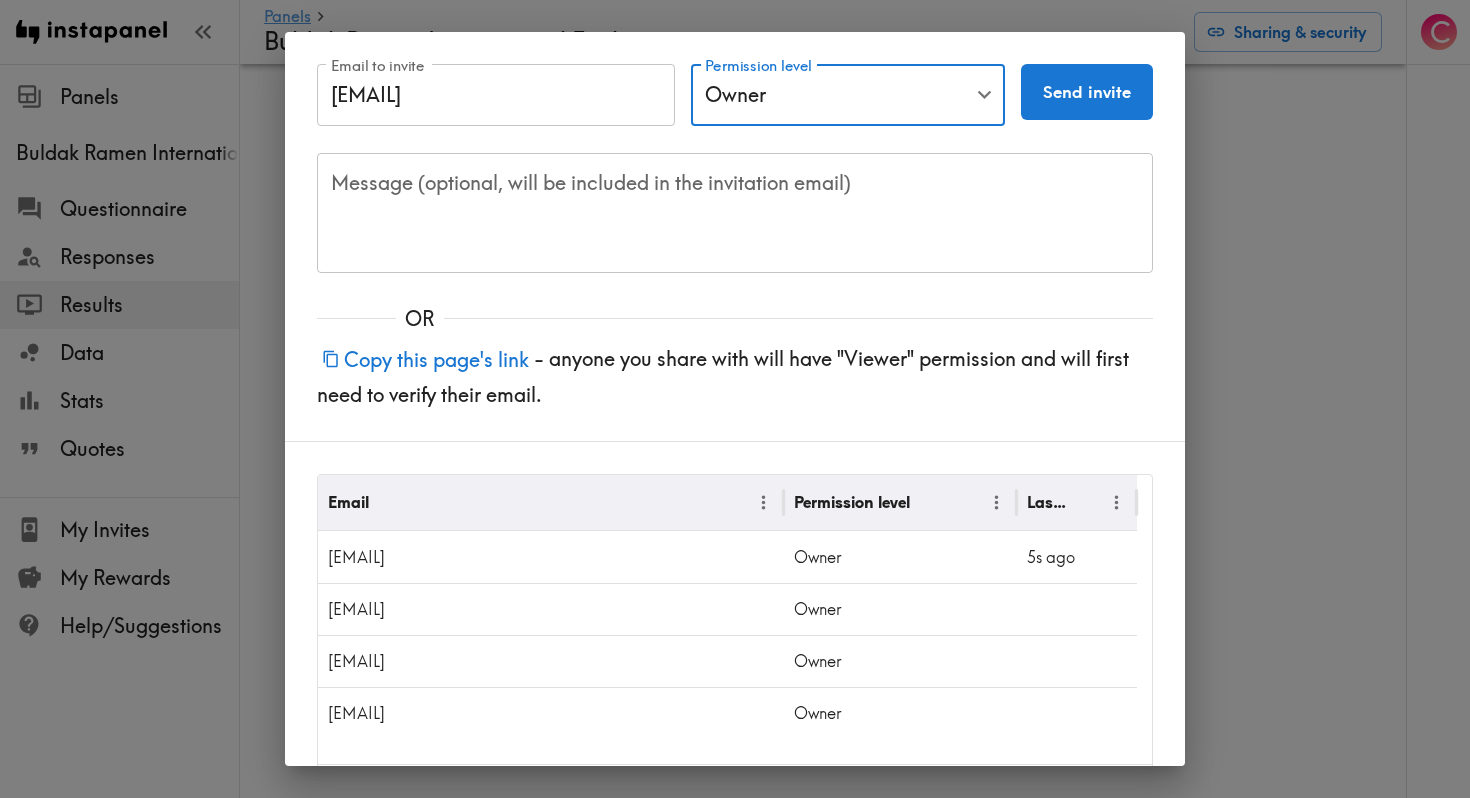 click on "Send invite" at bounding box center (1087, 92) 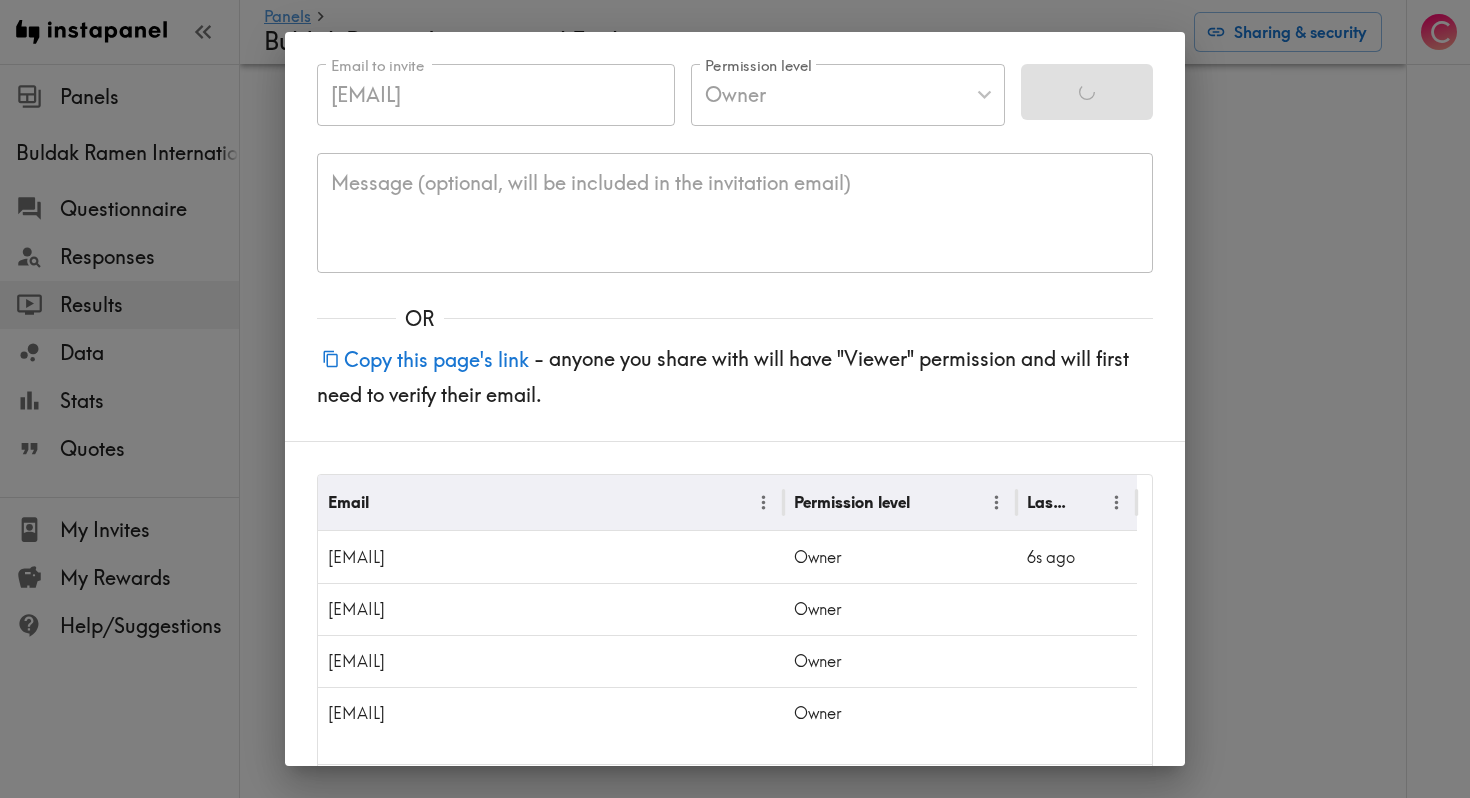 type 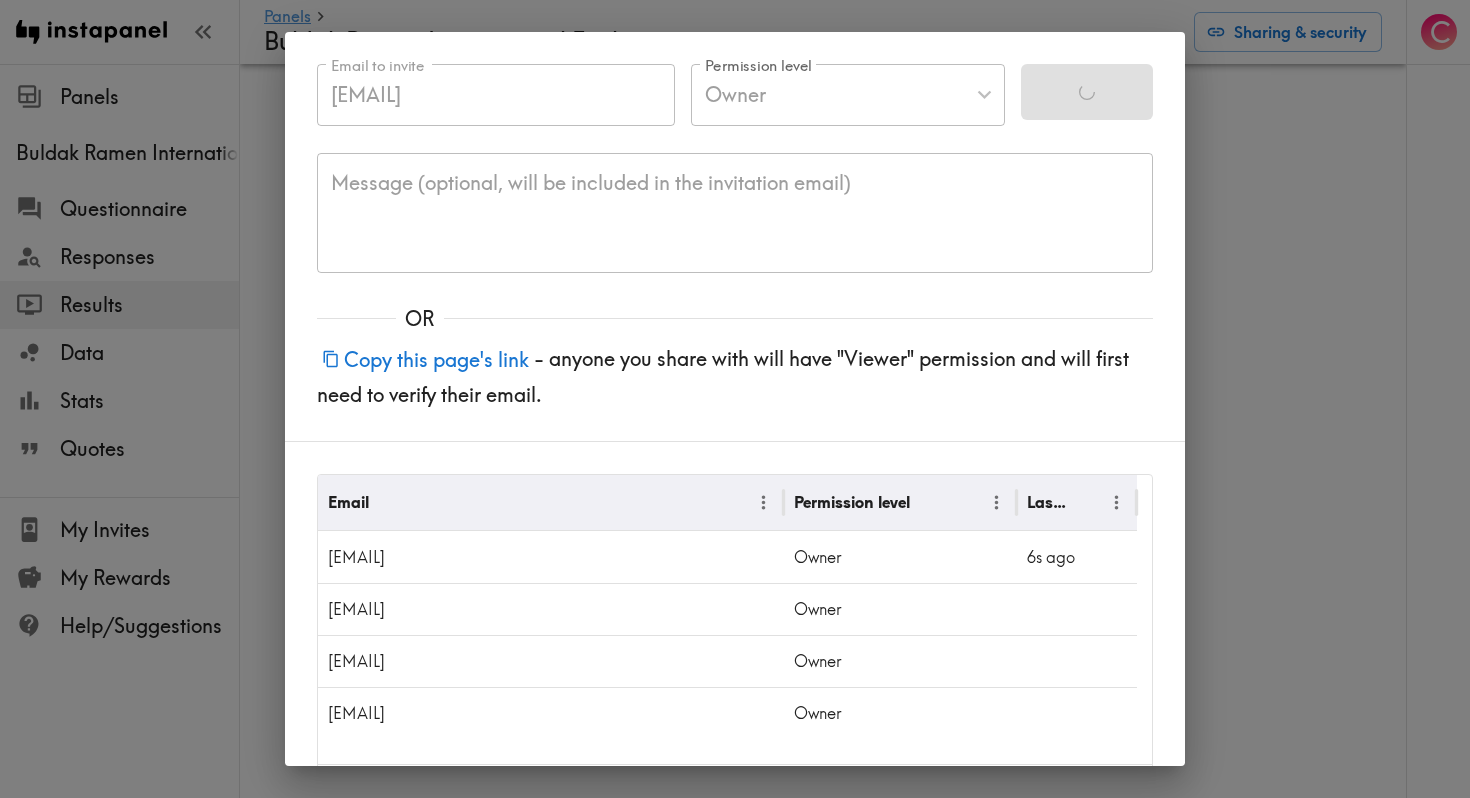 type on "Viewer" 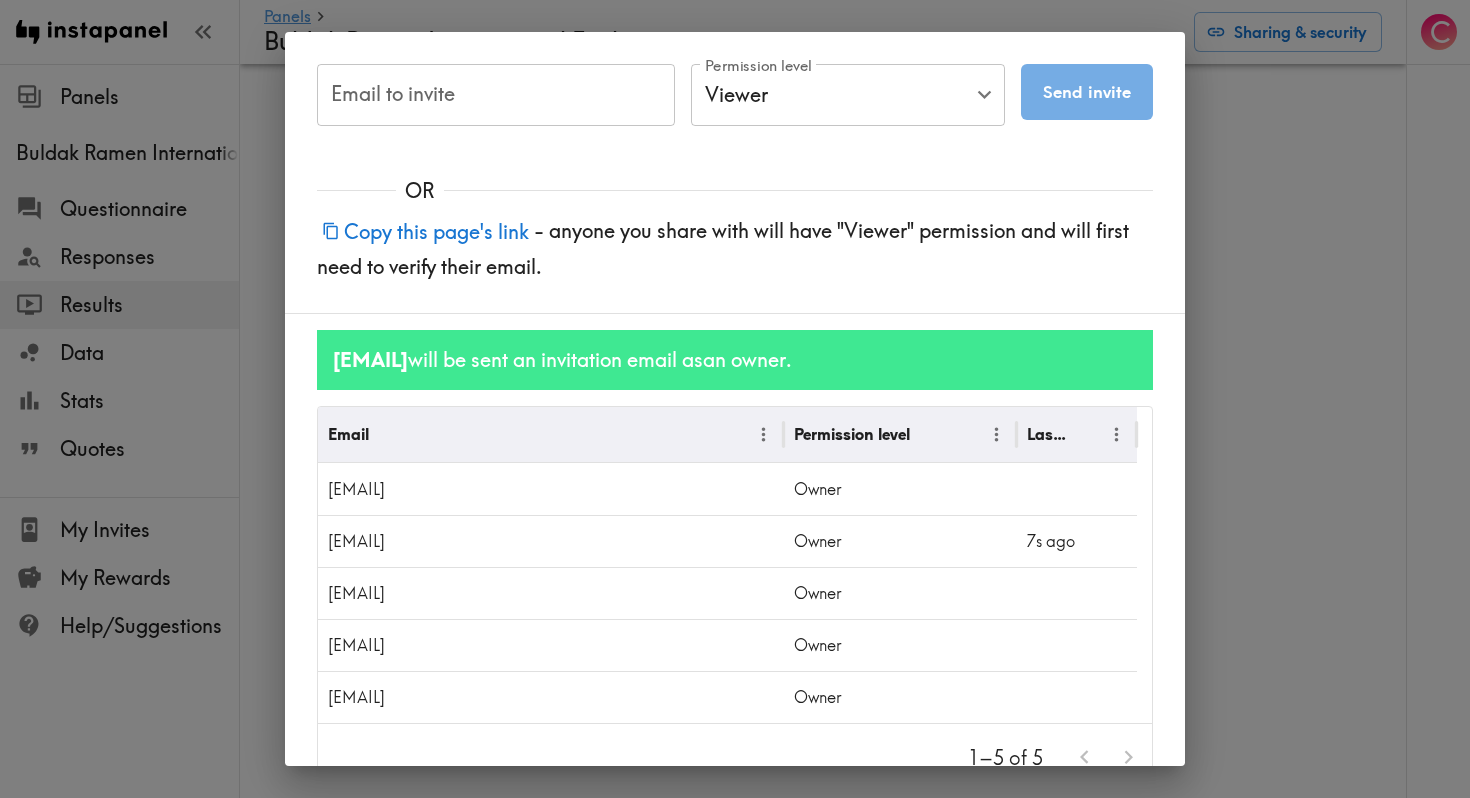 scroll, scrollTop: 125, scrollLeft: 0, axis: vertical 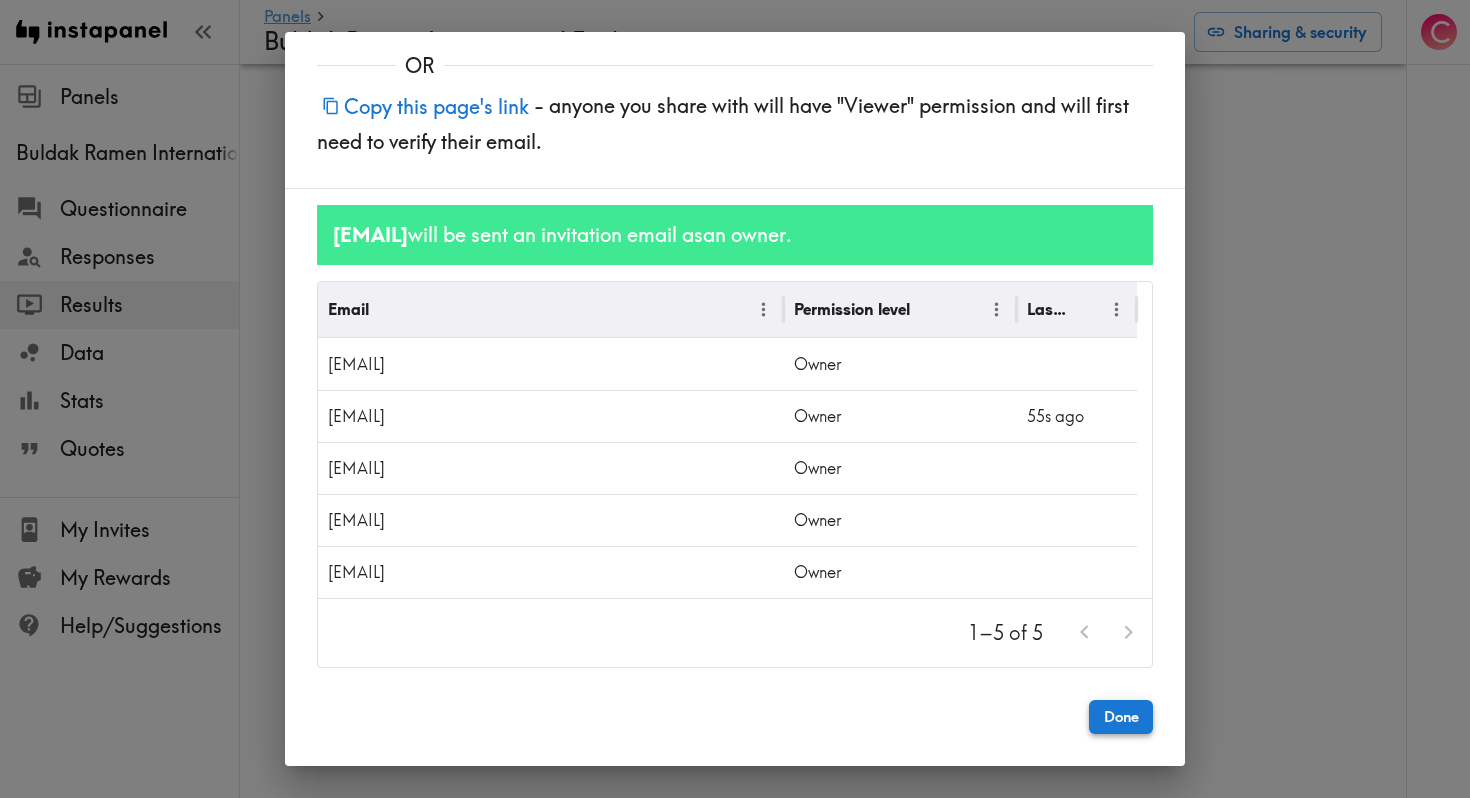 click on "Done" at bounding box center [1121, 717] 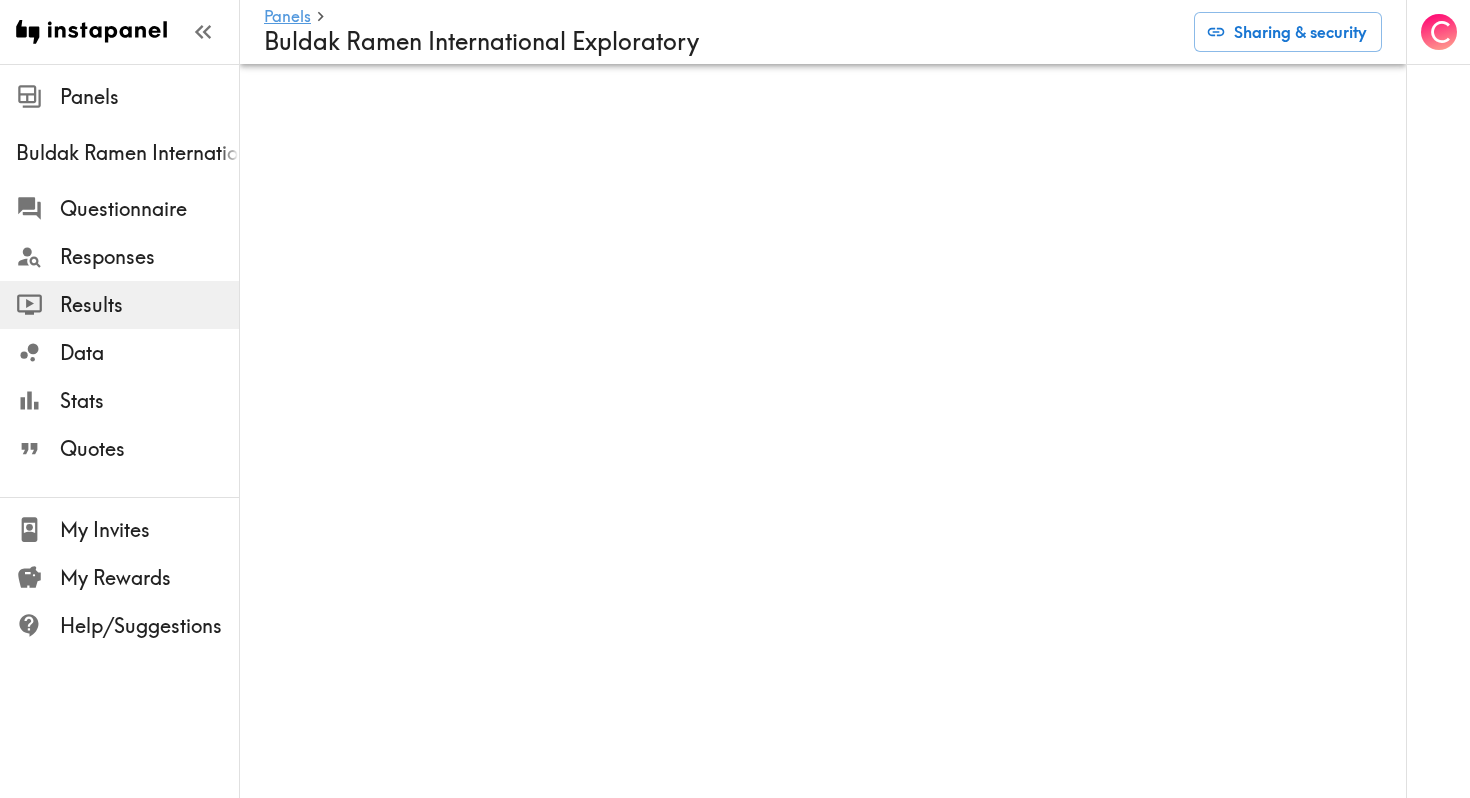type 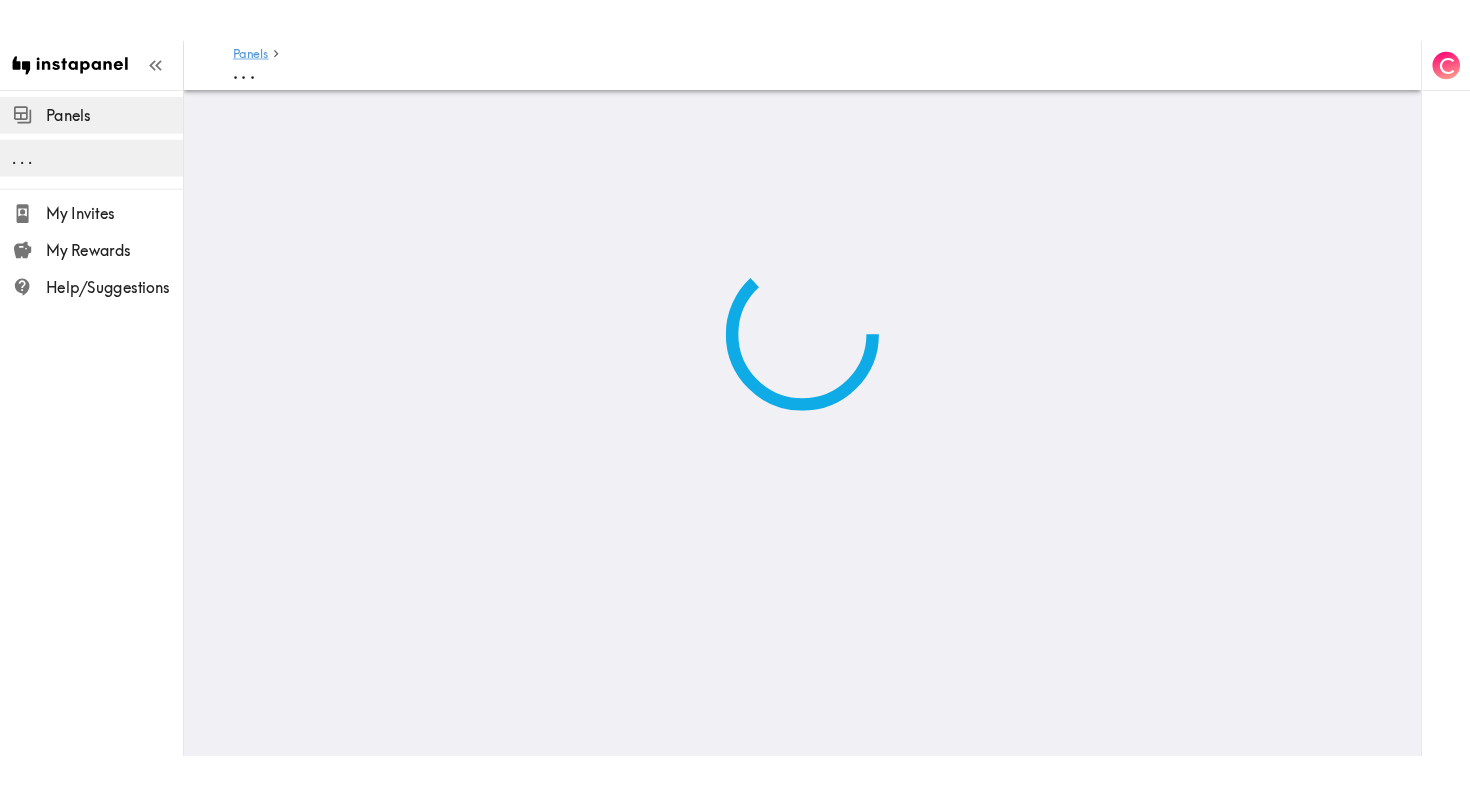 scroll, scrollTop: 0, scrollLeft: 0, axis: both 